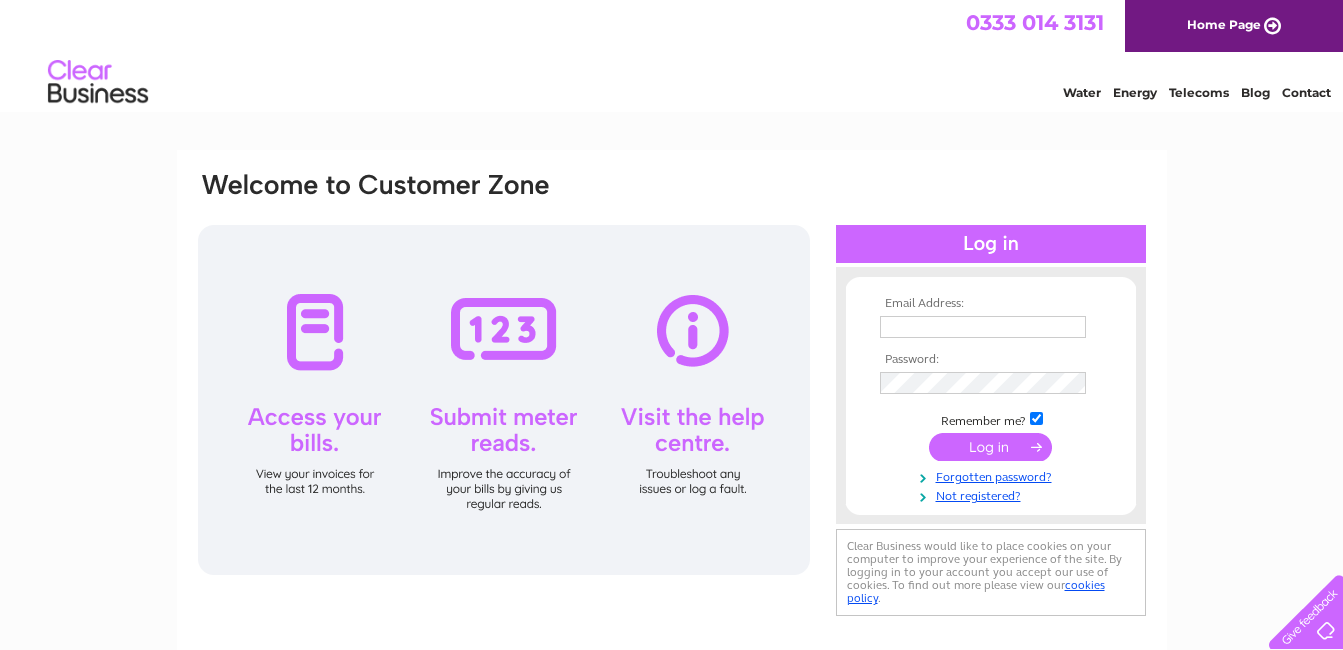 scroll, scrollTop: 0, scrollLeft: 0, axis: both 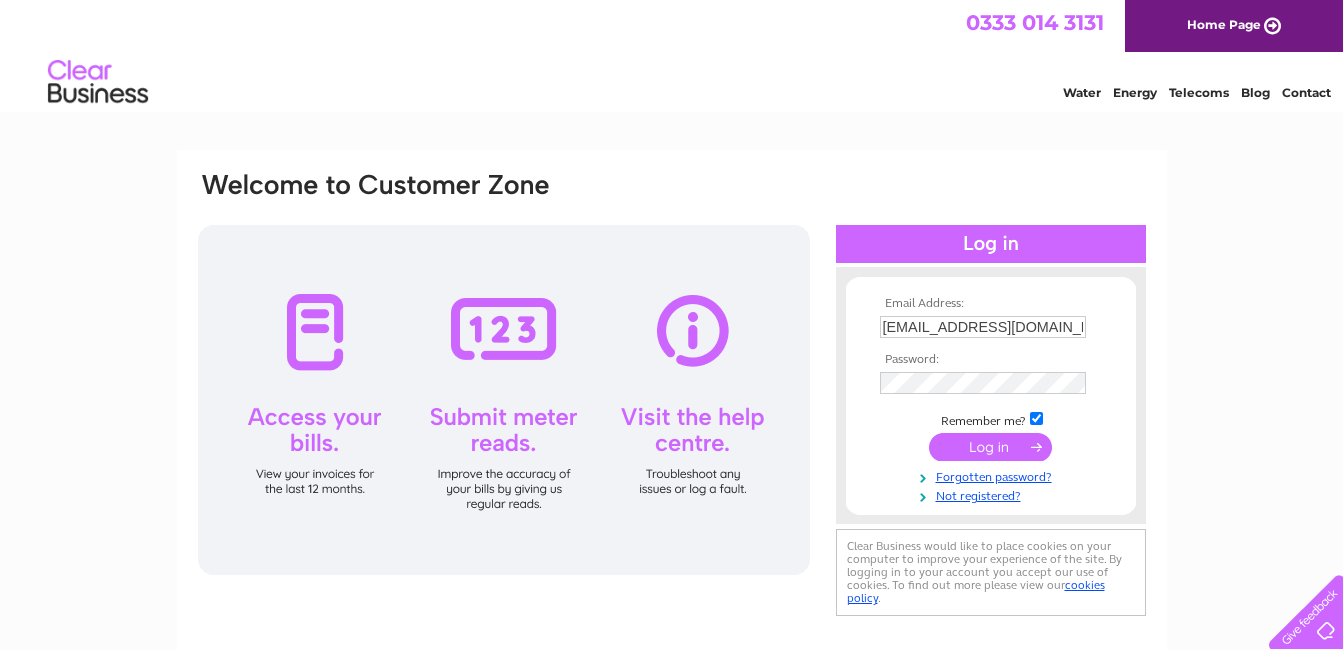click at bounding box center [990, 447] 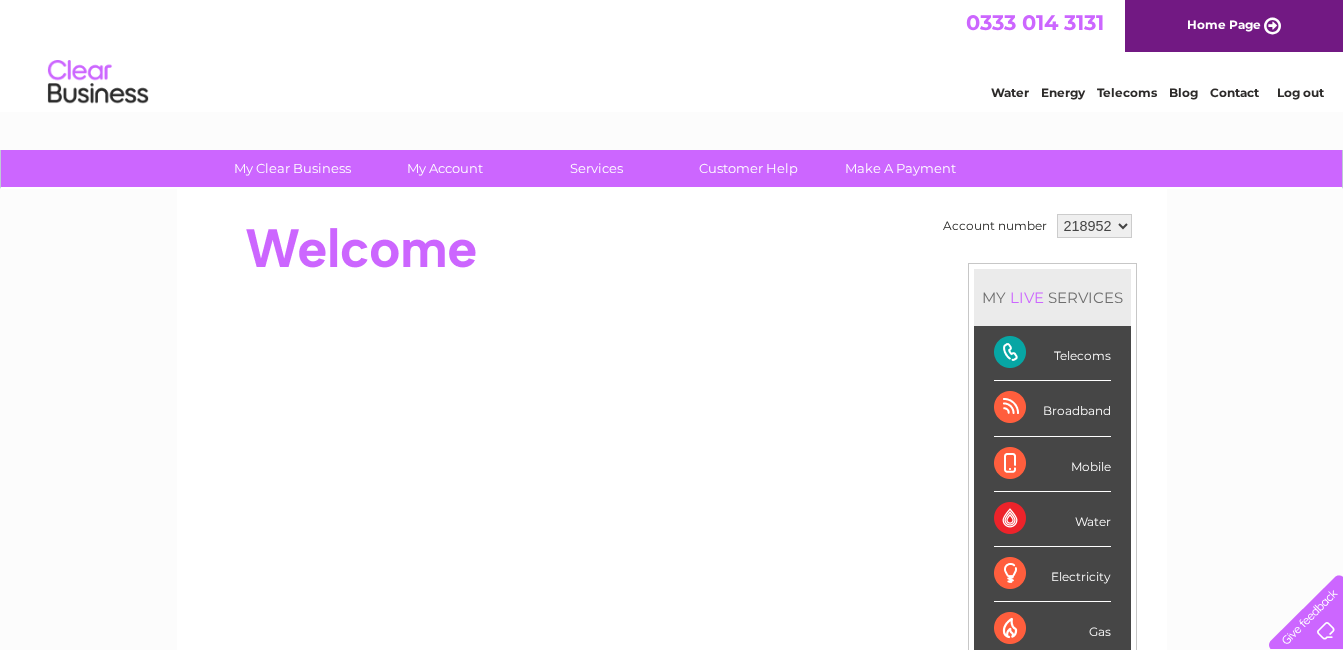 scroll, scrollTop: 0, scrollLeft: 0, axis: both 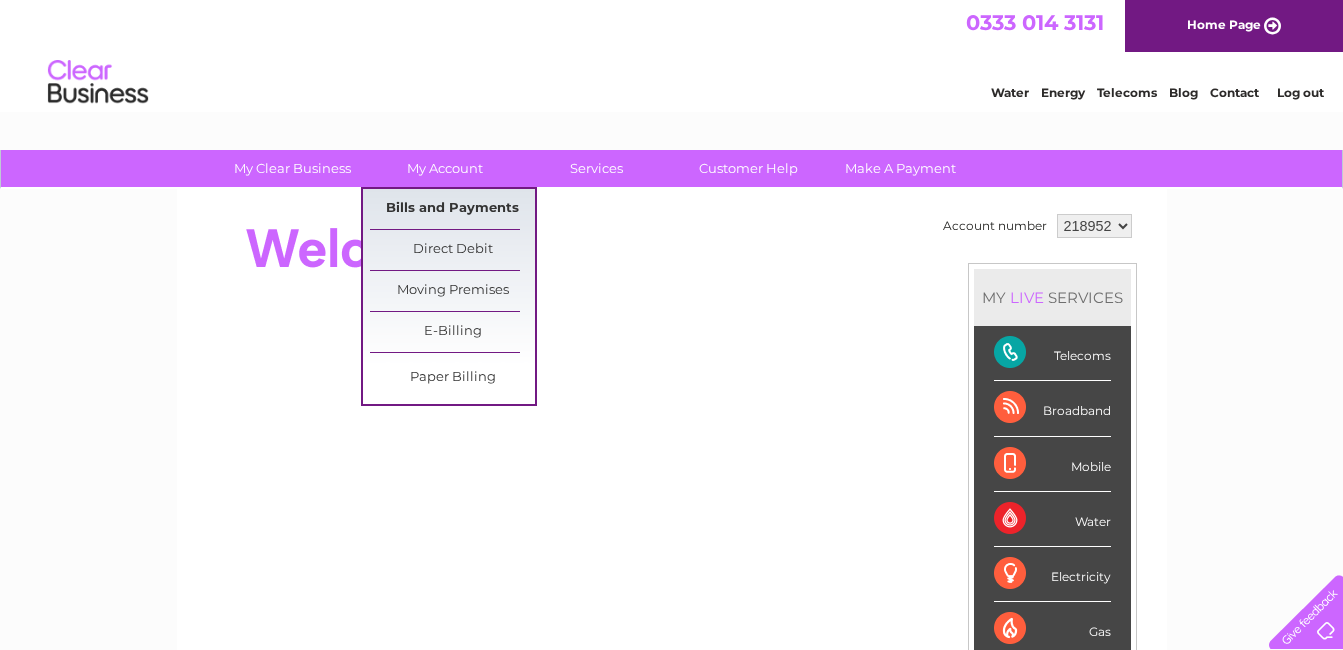 click on "Bills and Payments" at bounding box center [452, 209] 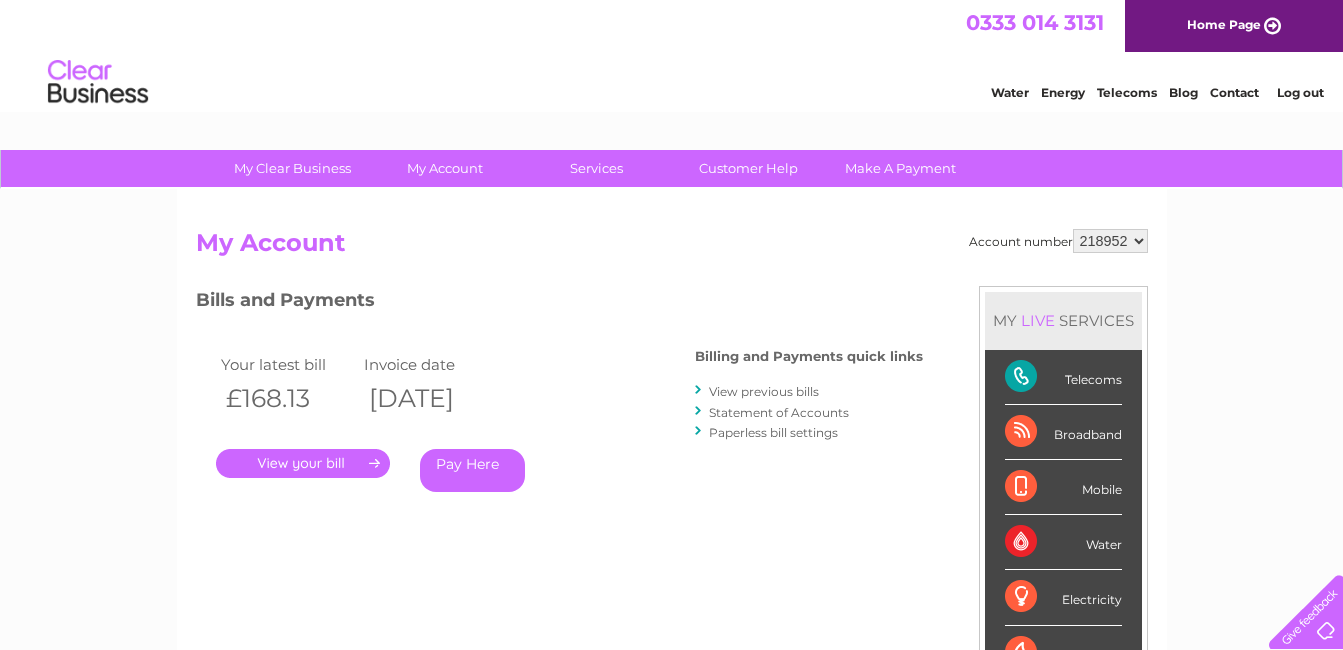 scroll, scrollTop: 0, scrollLeft: 0, axis: both 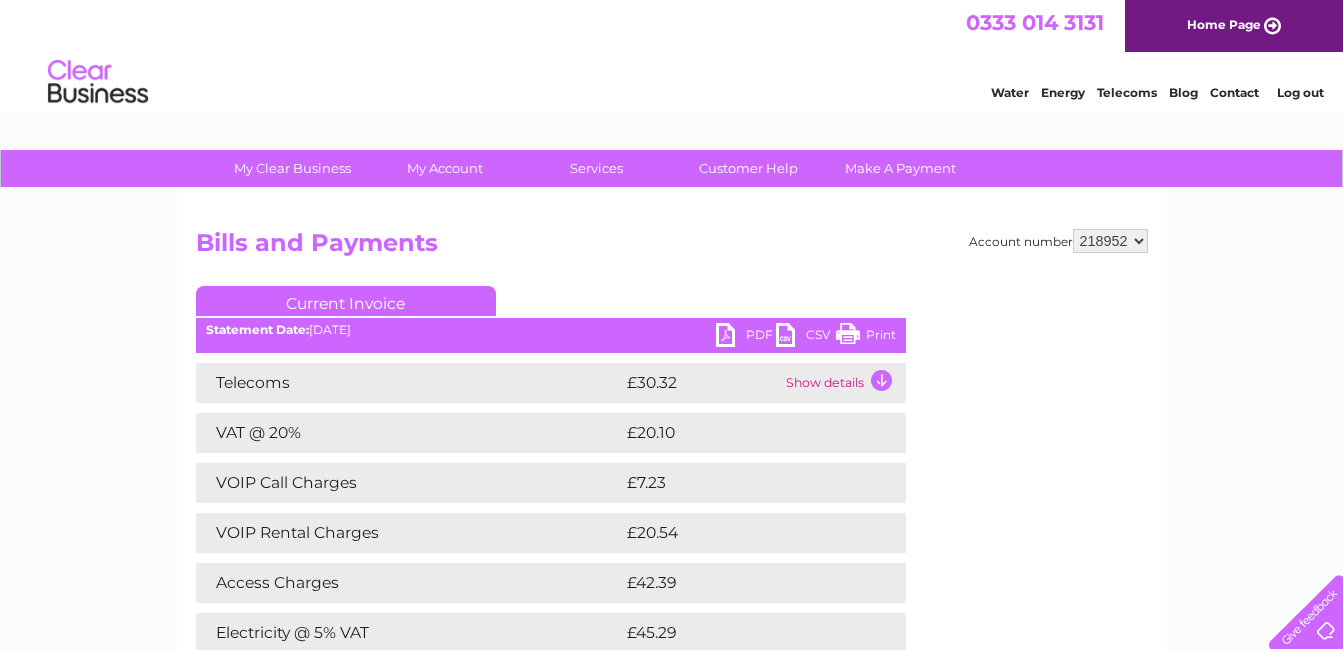 click on "PDF" at bounding box center [746, 337] 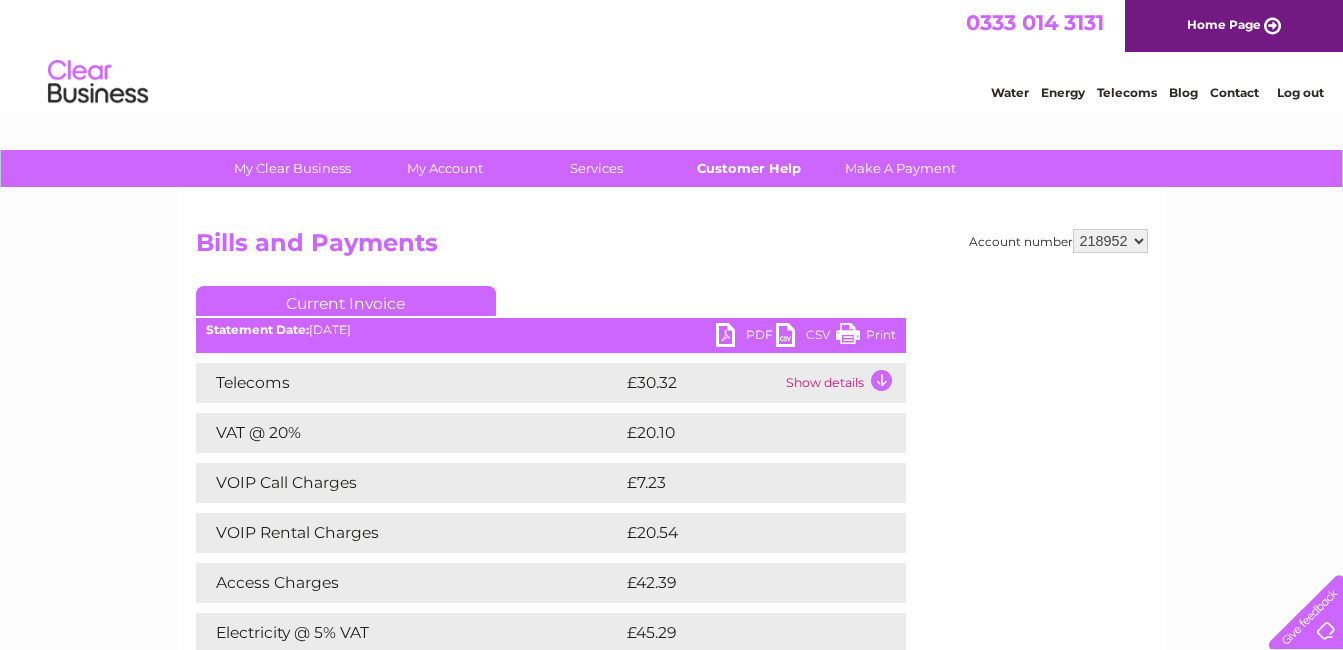 click on "Customer Help" at bounding box center [748, 168] 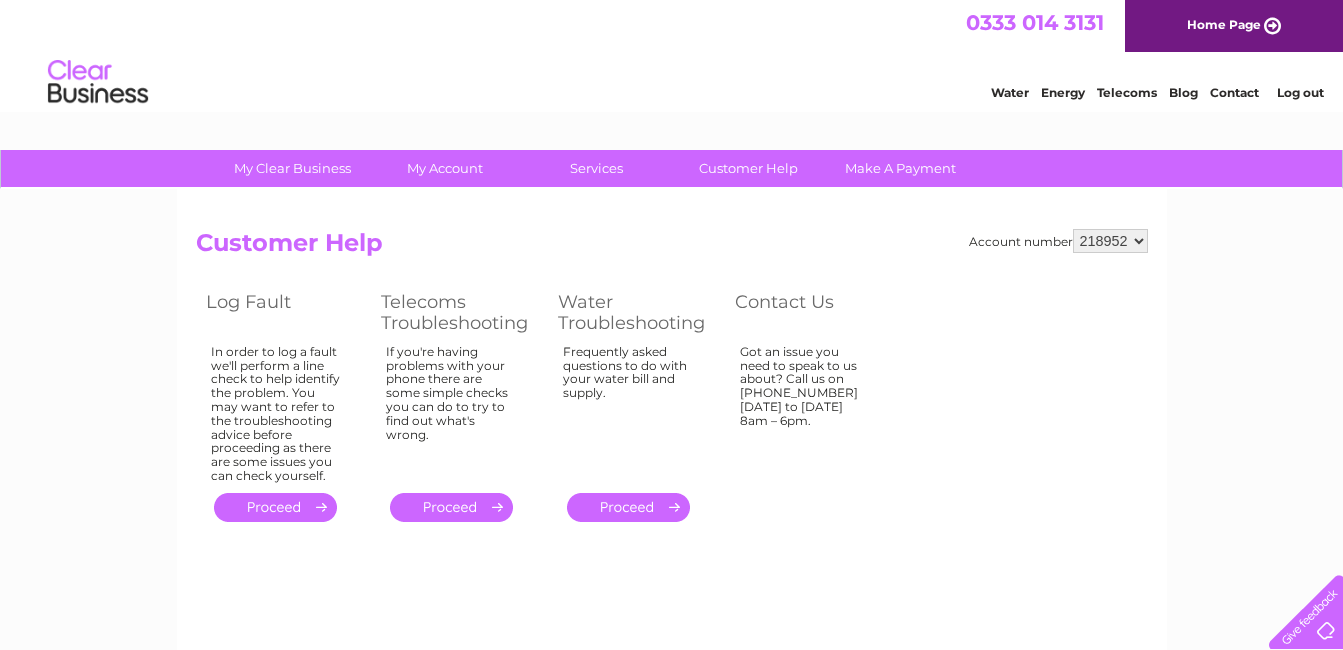 scroll, scrollTop: 0, scrollLeft: 0, axis: both 